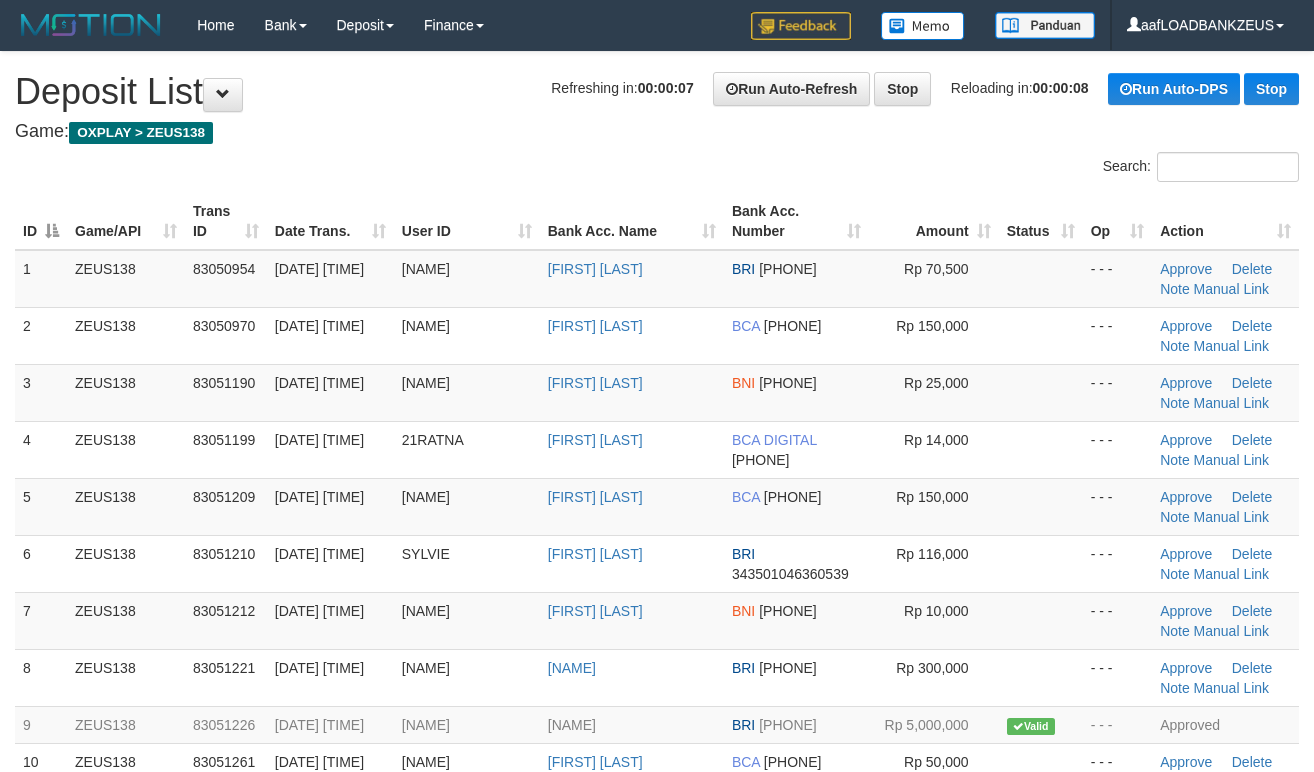 scroll, scrollTop: 0, scrollLeft: 0, axis: both 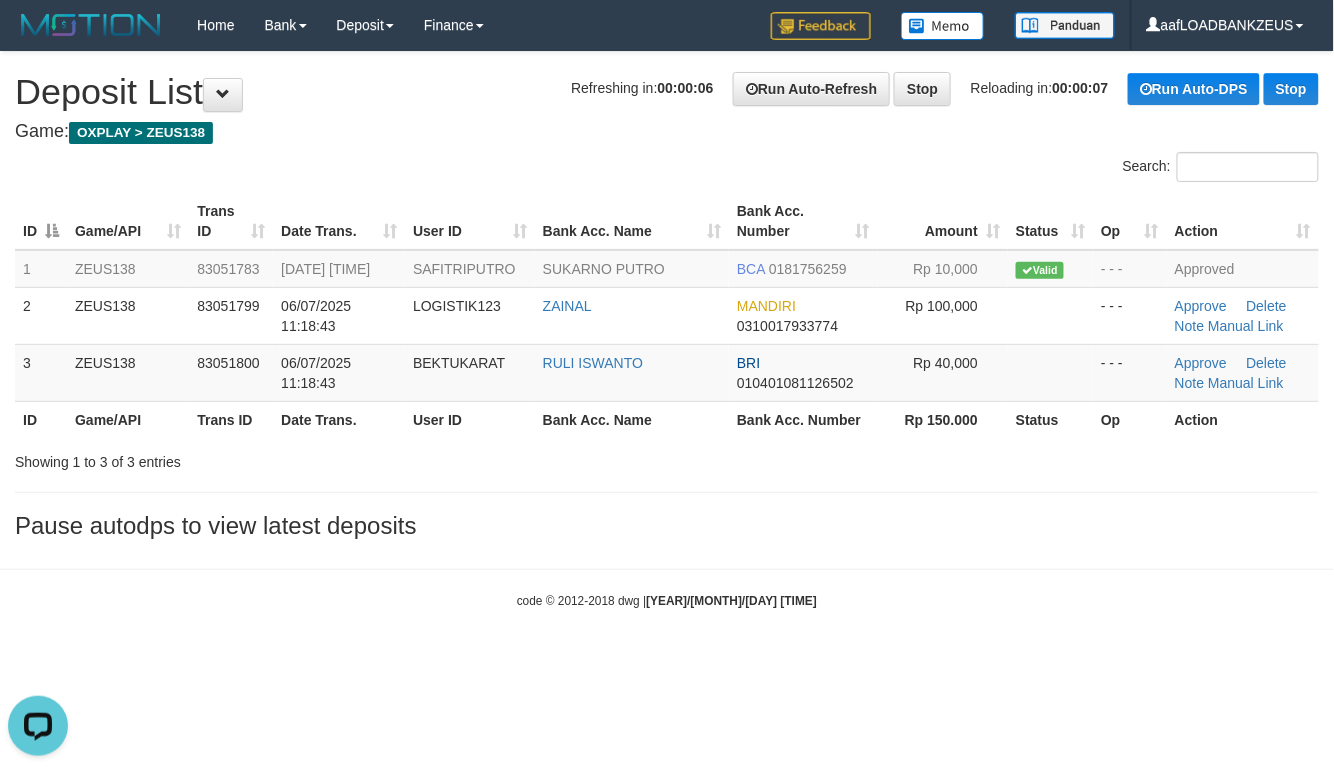 click on "**********" at bounding box center [667, 300] 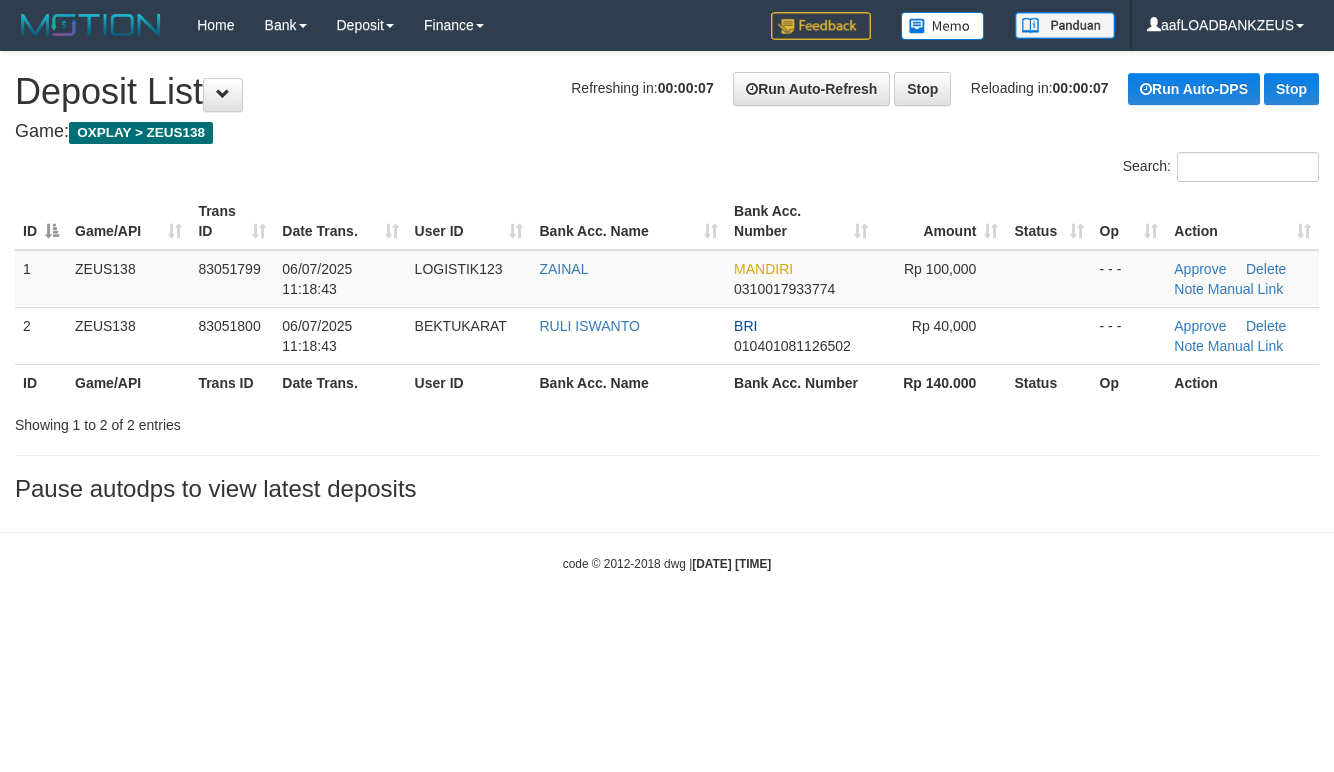 scroll, scrollTop: 0, scrollLeft: 0, axis: both 